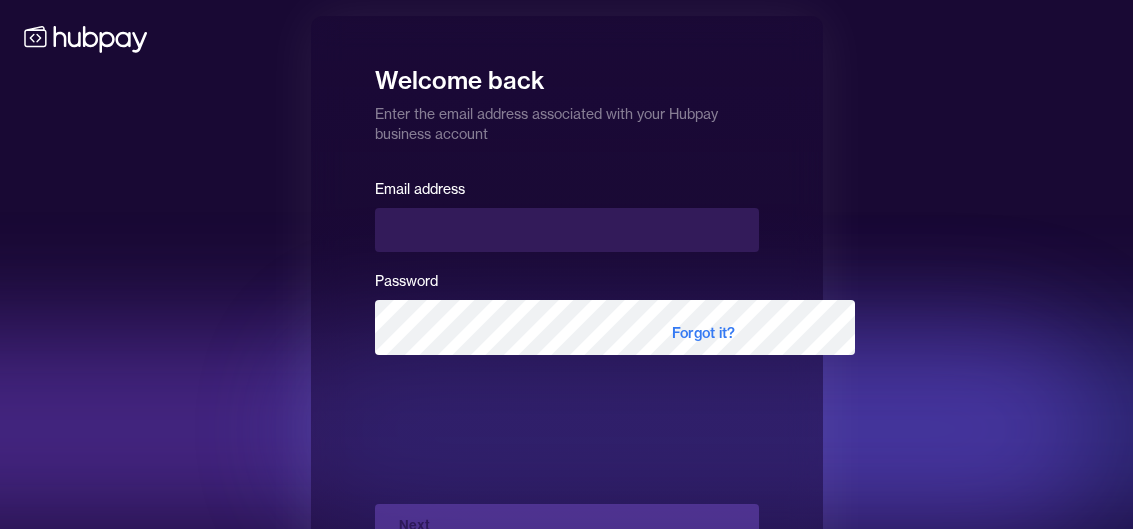 click at bounding box center [567, 230] 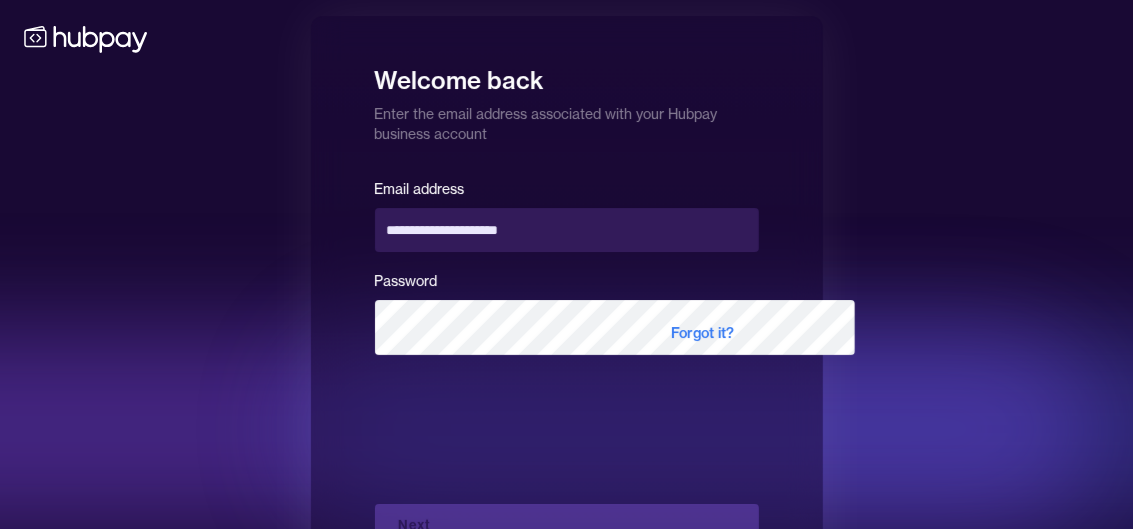 type on "**********" 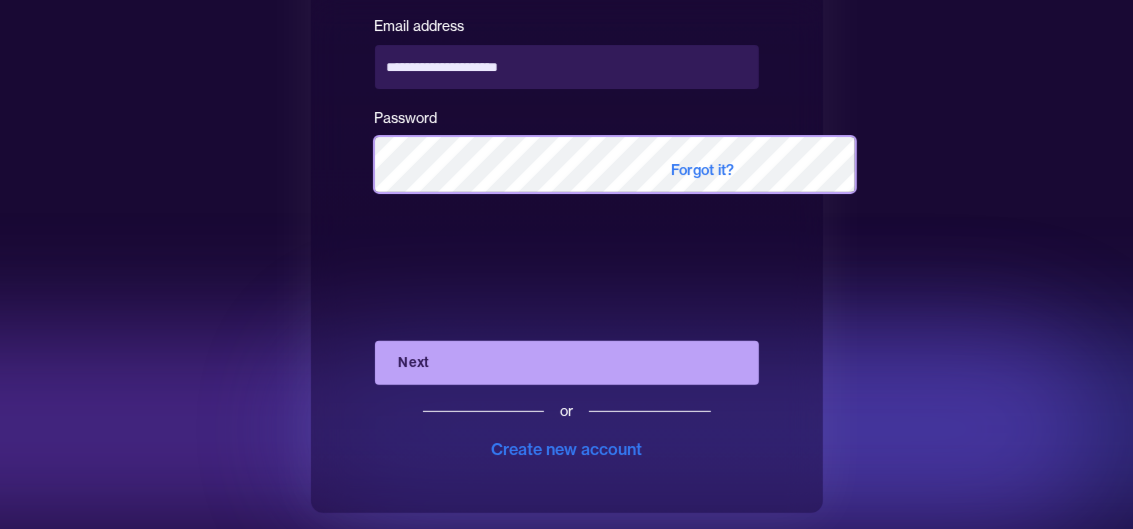 scroll, scrollTop: 248, scrollLeft: 0, axis: vertical 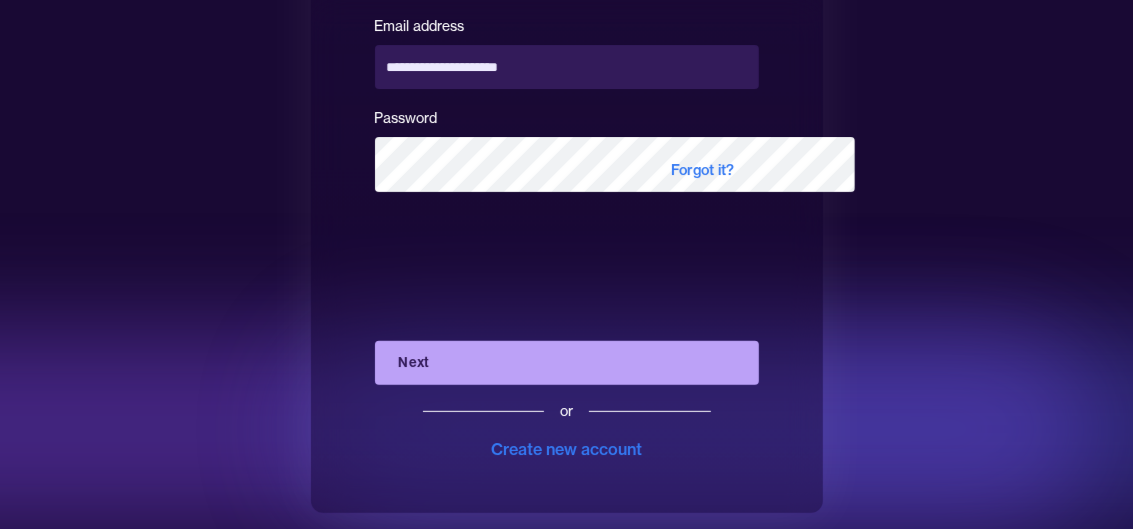 click on "Next" at bounding box center [567, 363] 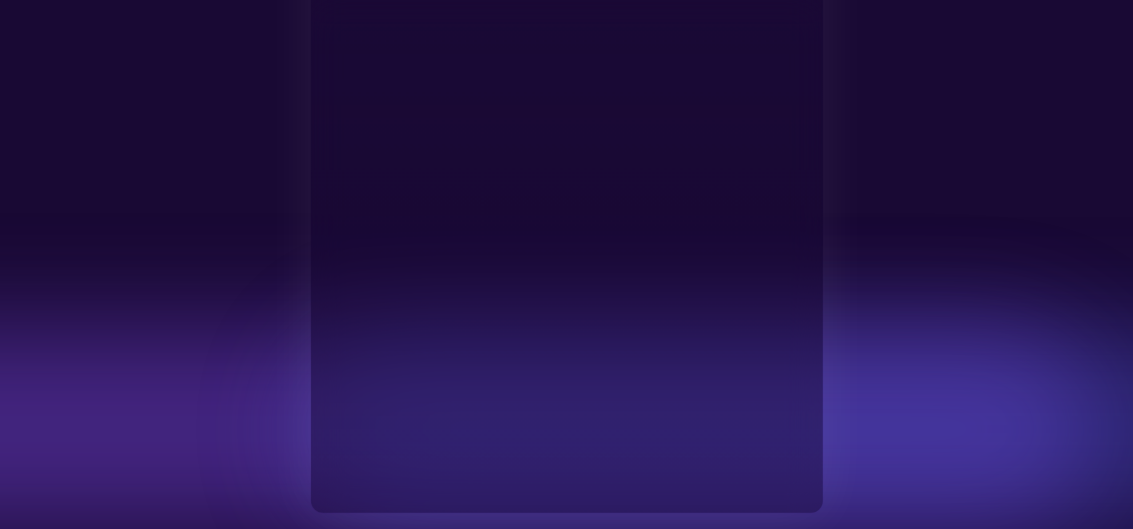 scroll, scrollTop: 170, scrollLeft: 0, axis: vertical 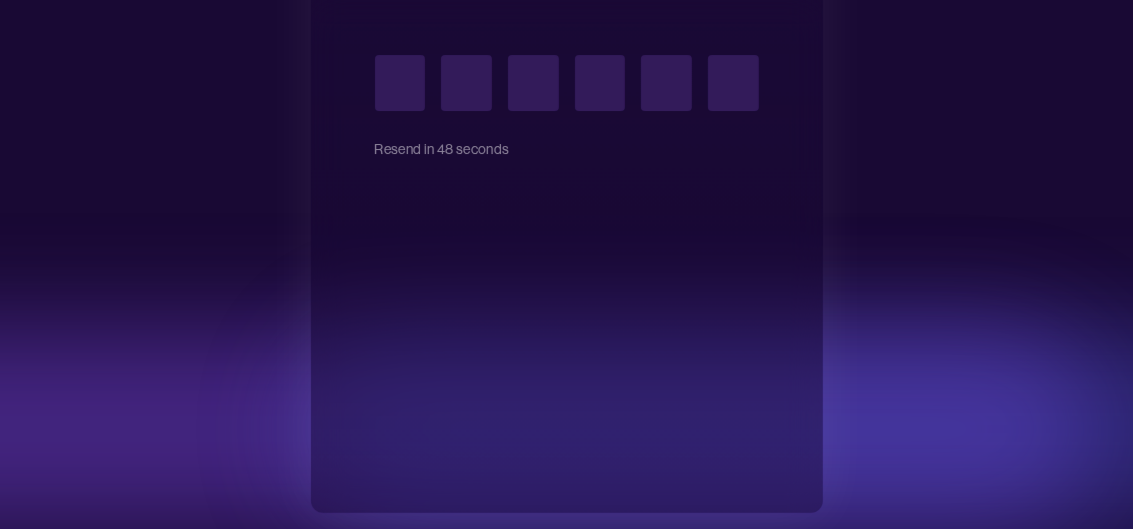 type on "*" 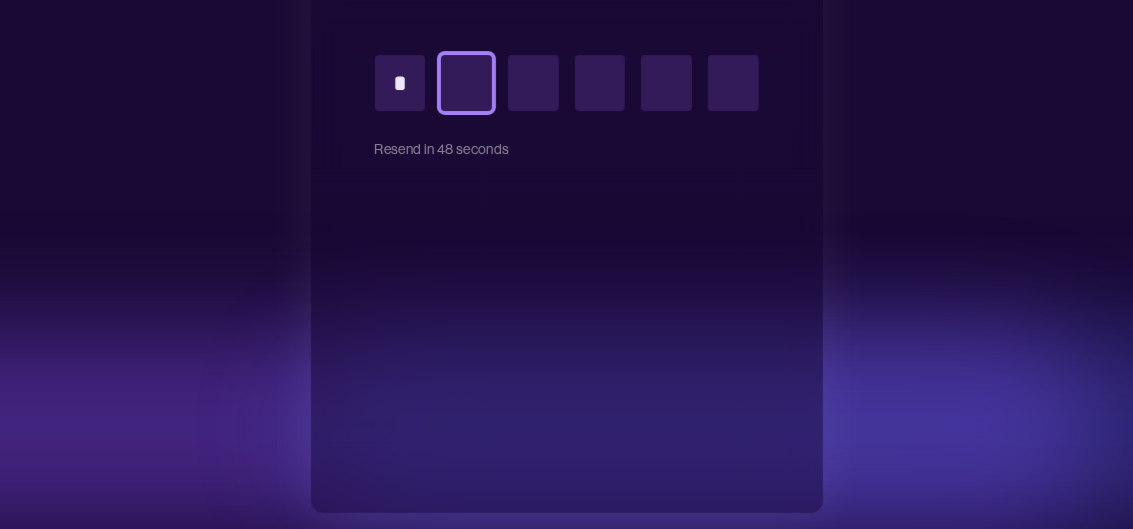 type on "*" 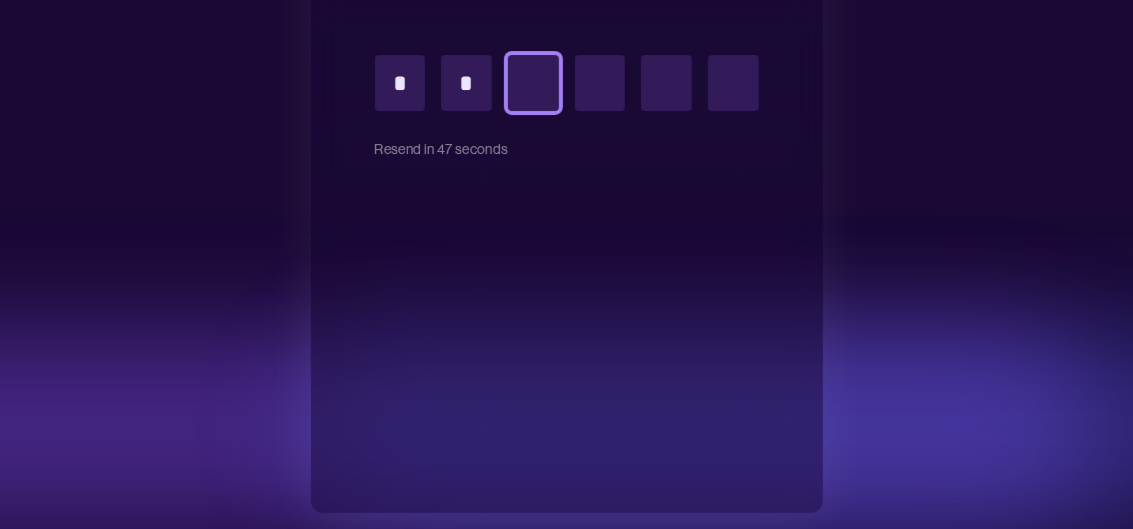 type on "*" 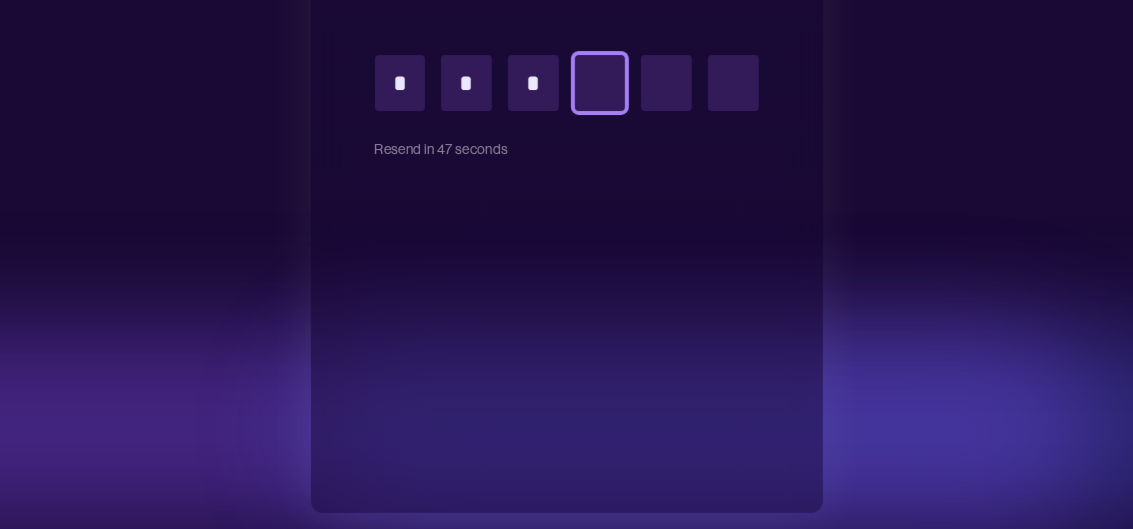 type on "*" 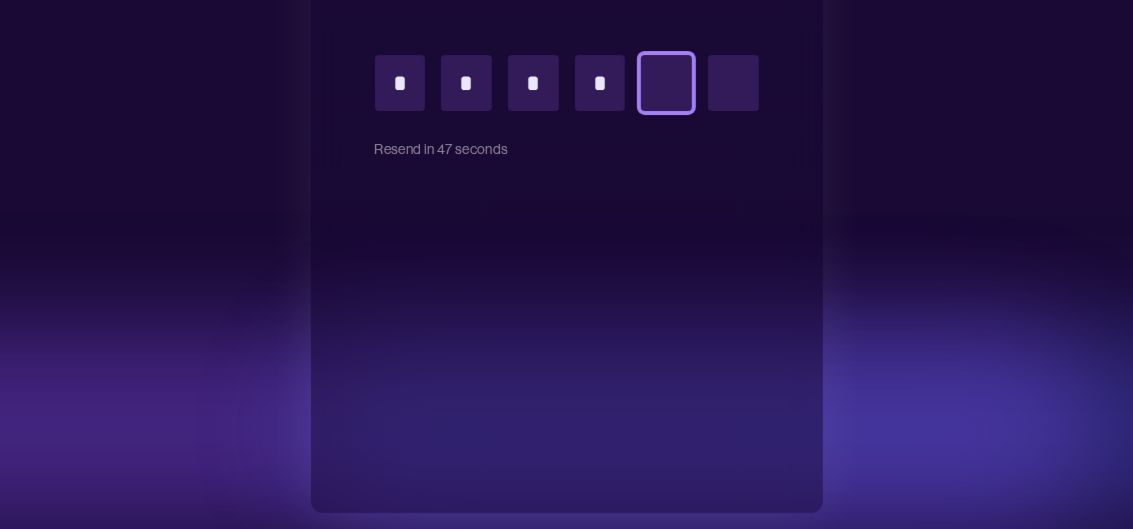 type on "*" 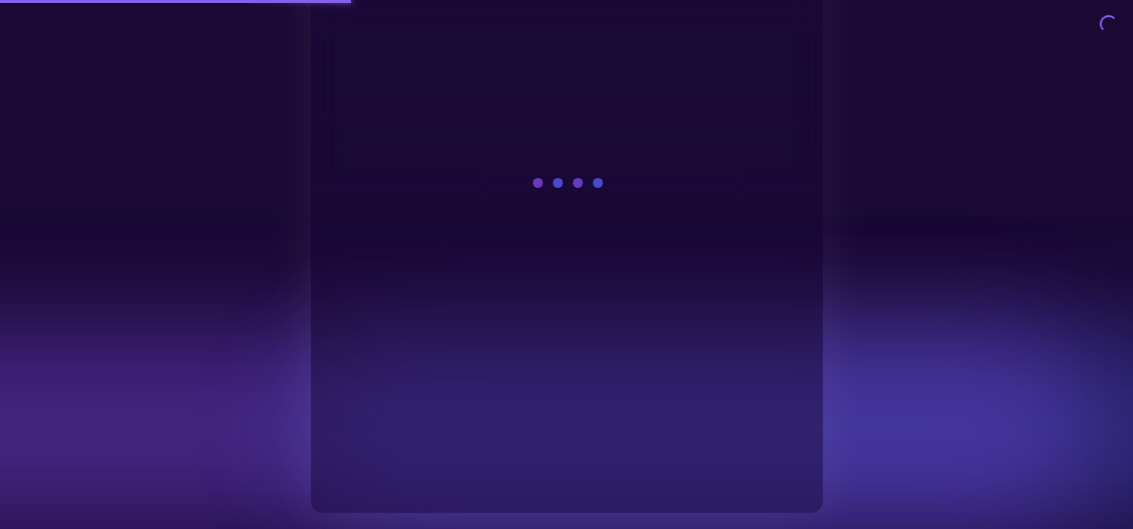 scroll, scrollTop: 0, scrollLeft: 0, axis: both 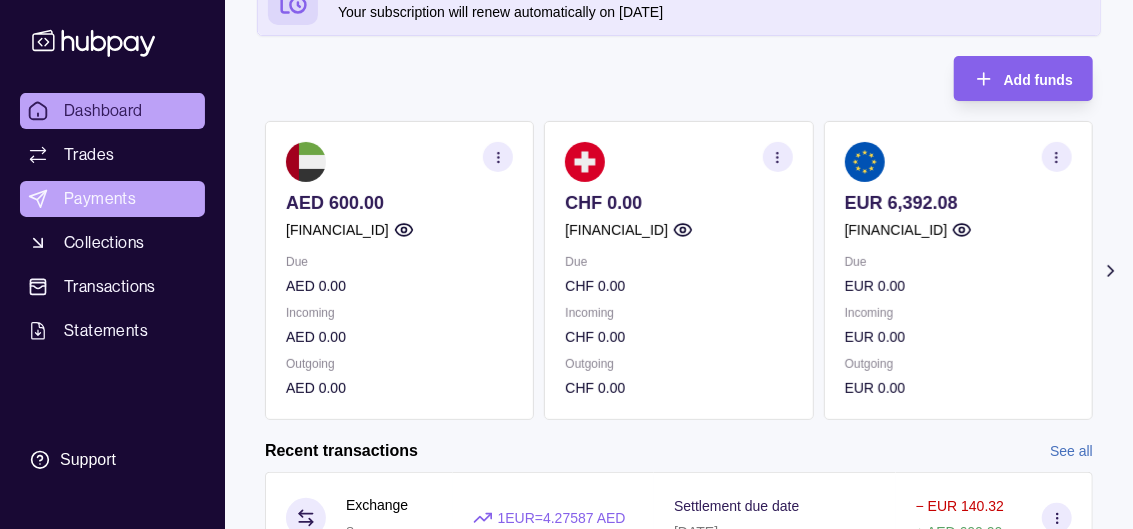 click on "Payments" at bounding box center (100, 199) 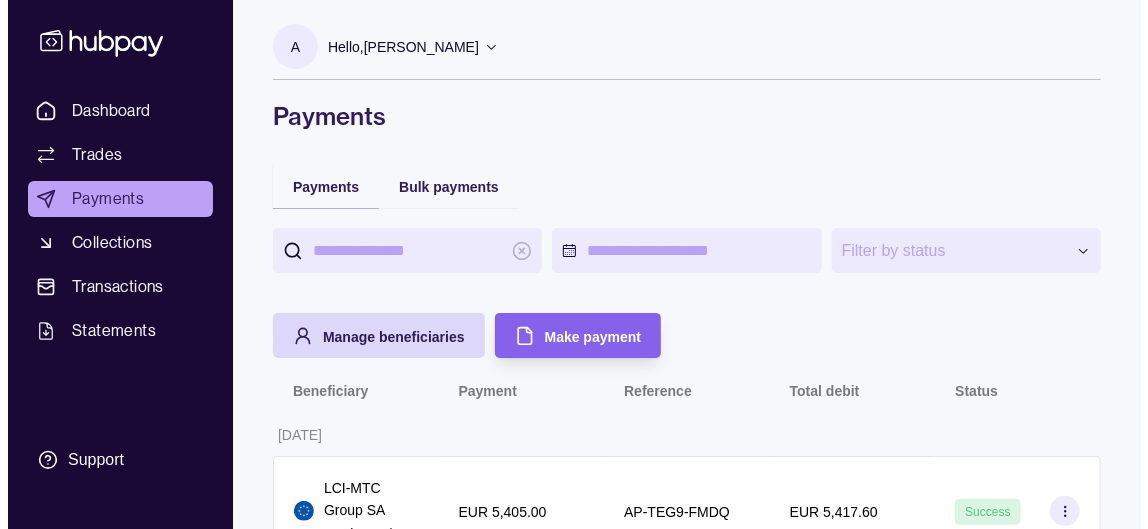 scroll, scrollTop: 100, scrollLeft: 0, axis: vertical 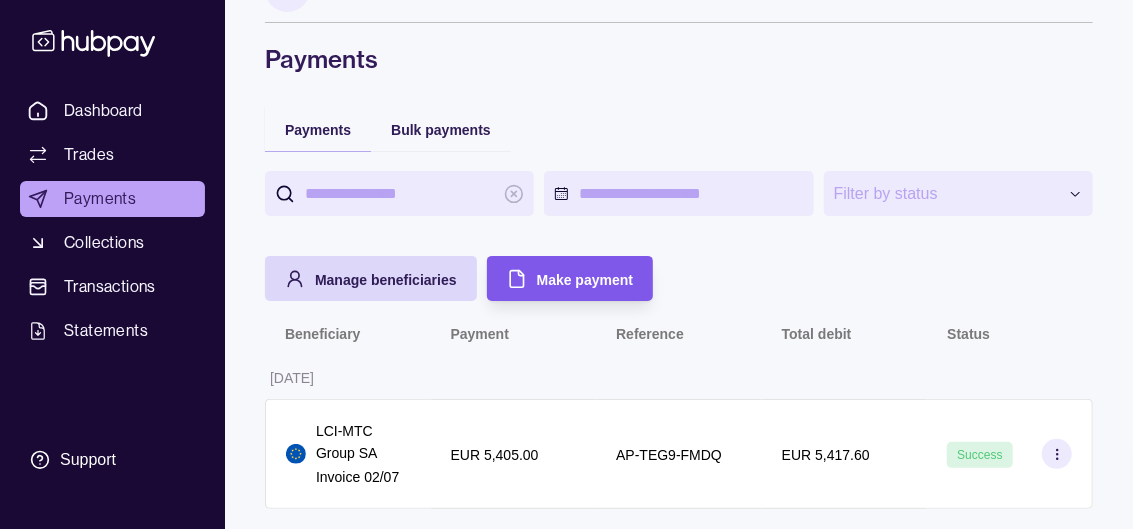 click on "Make payment" at bounding box center [585, 280] 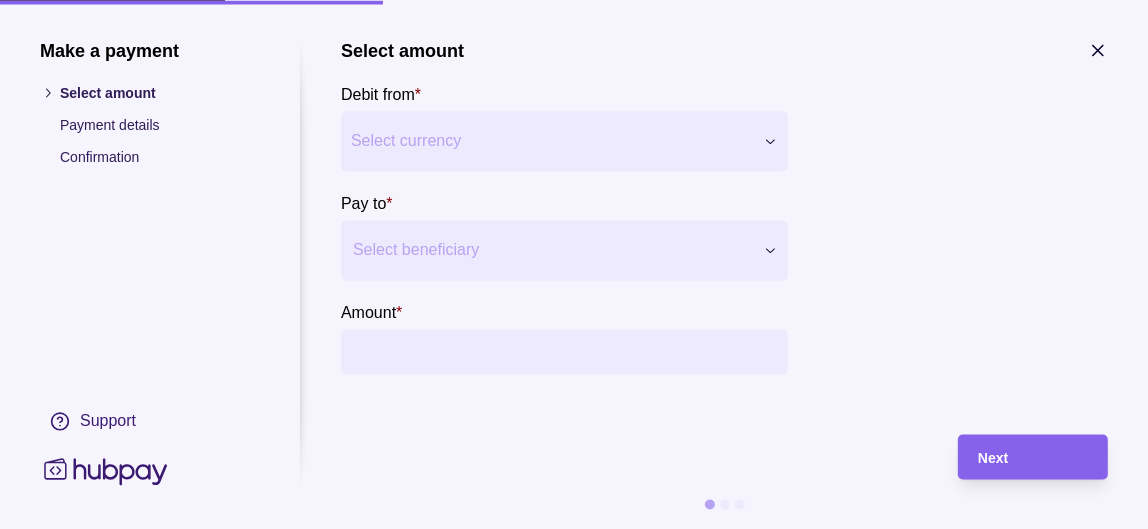 click on "**********" at bounding box center (574, 223) 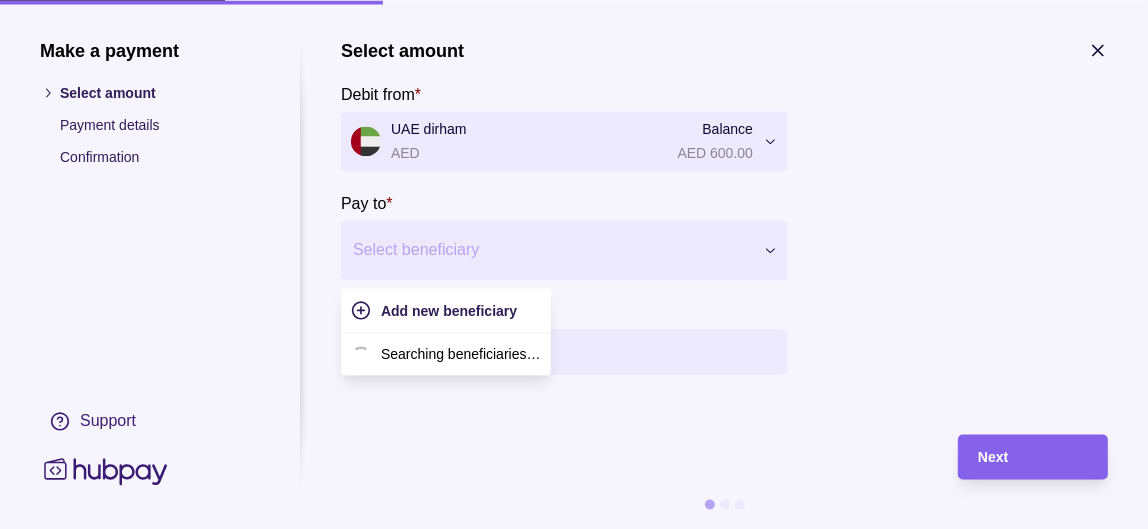 click at bounding box center (552, 250) 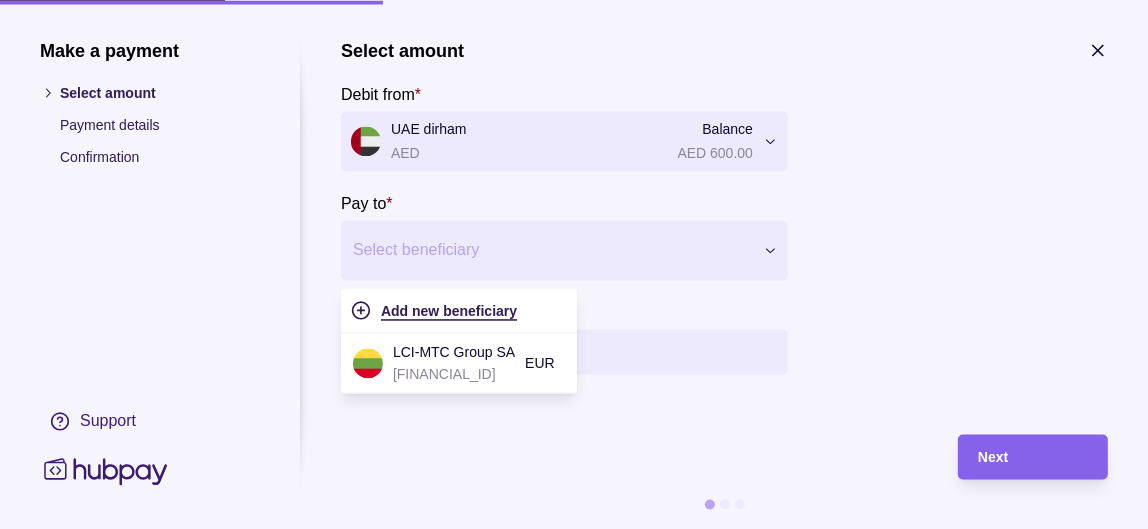 click on "Add new beneficiary" at bounding box center (449, 311) 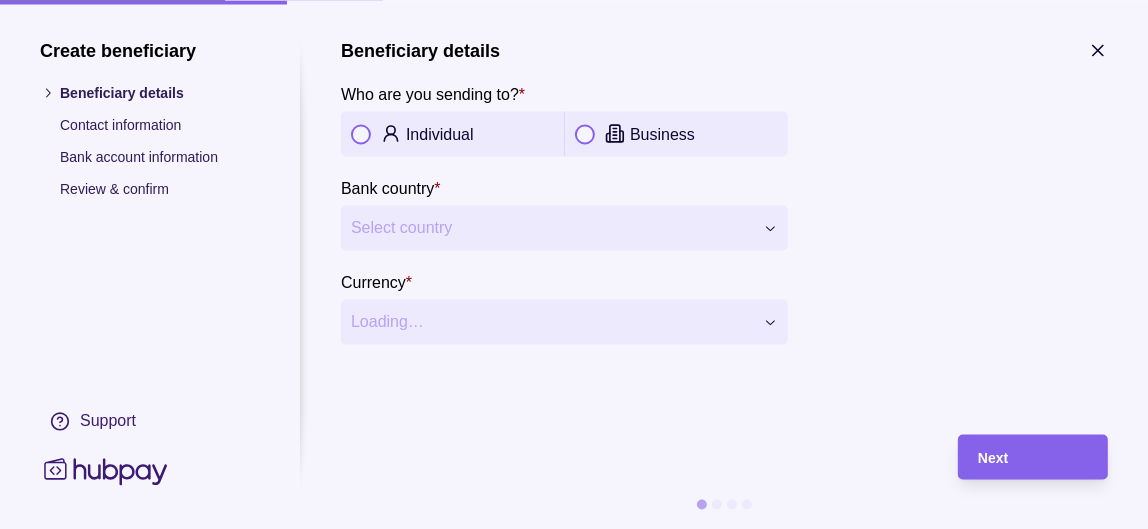 click on "Individual" at bounding box center [480, 134] 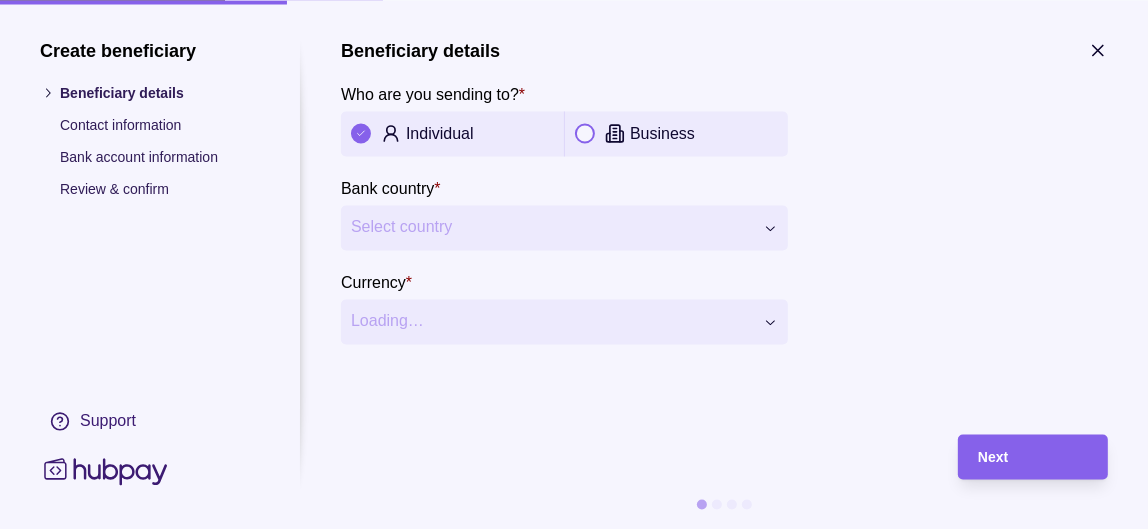 click on "**********" at bounding box center [574, 223] 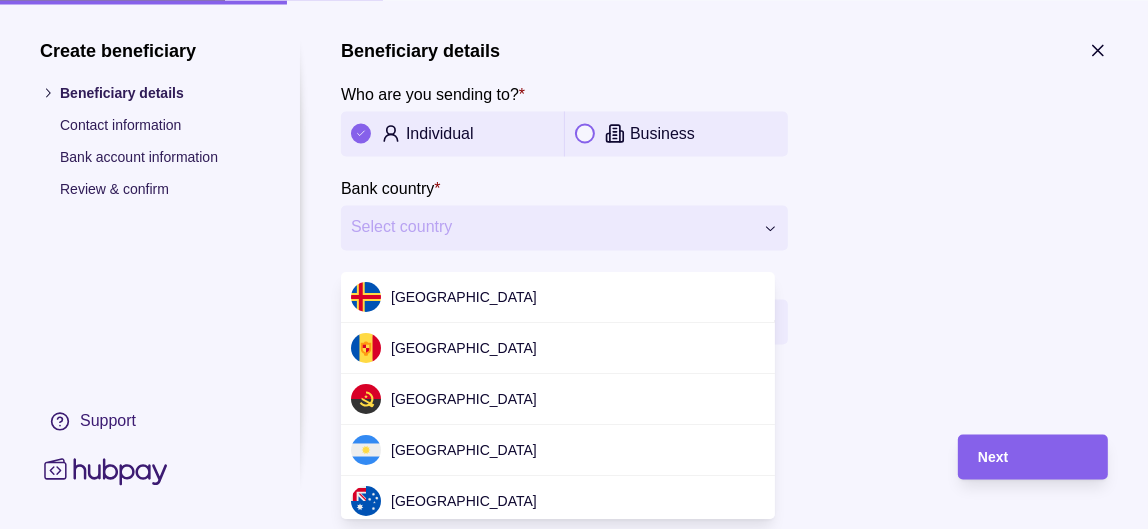 scroll, scrollTop: 6008, scrollLeft: 0, axis: vertical 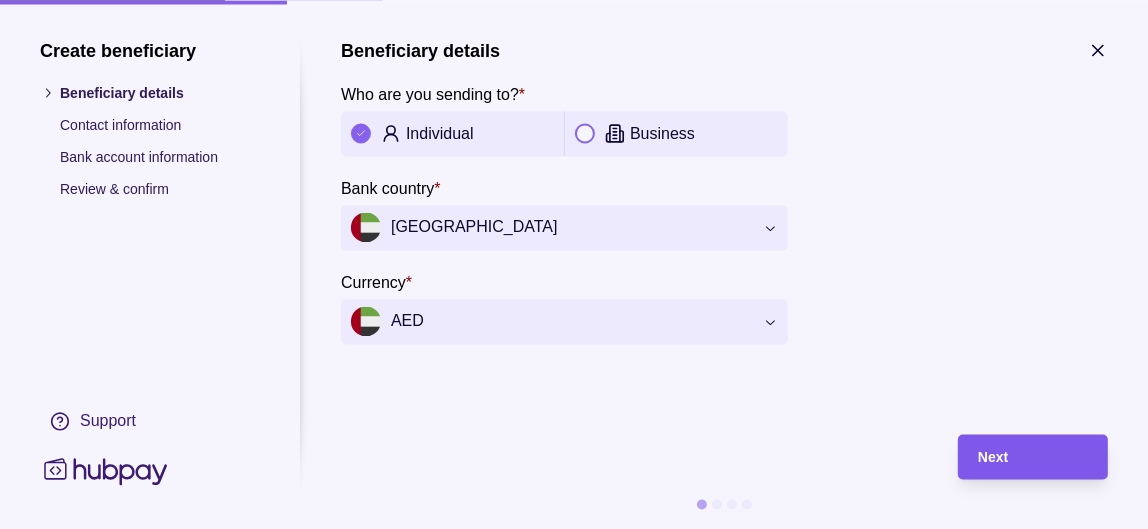 click on "Next" at bounding box center [1033, 457] 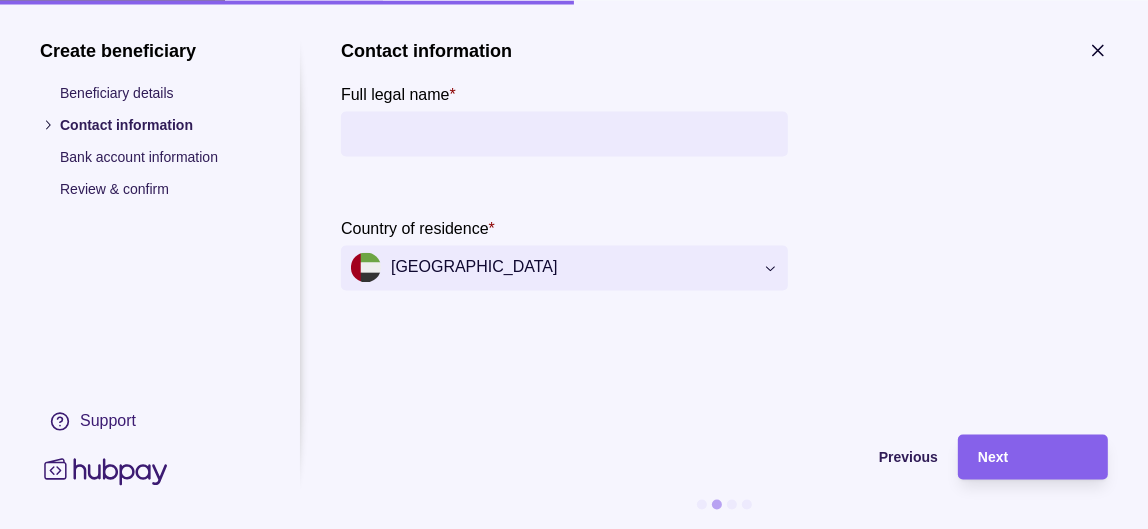 click on "Full legal name  *" at bounding box center [564, 133] 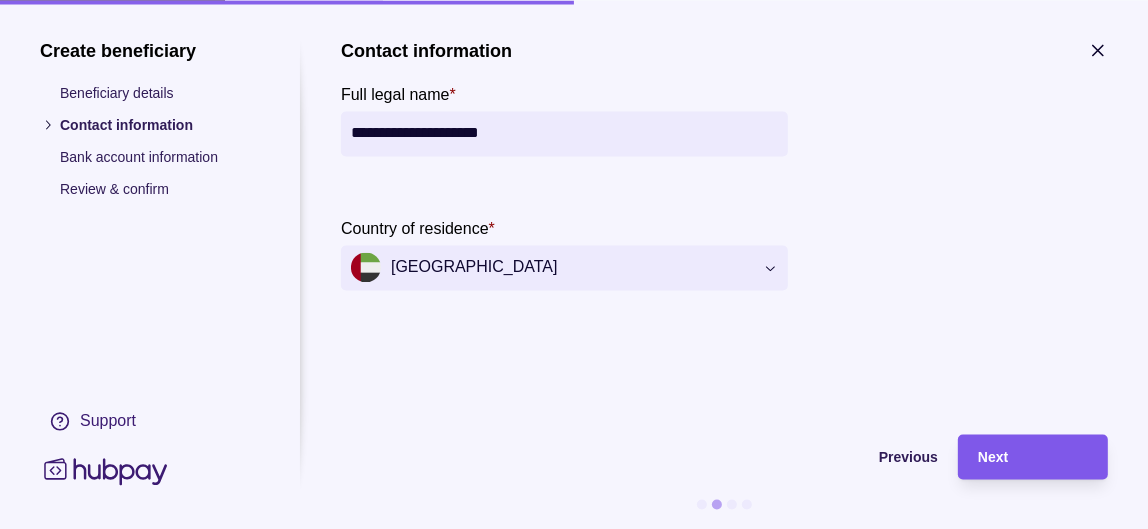 type on "**********" 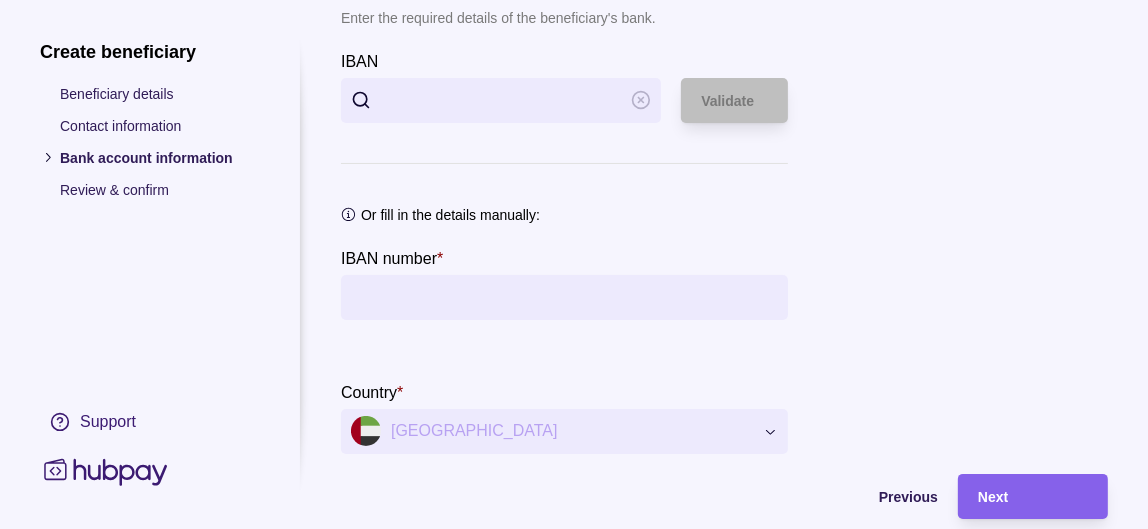 scroll, scrollTop: 32, scrollLeft: 0, axis: vertical 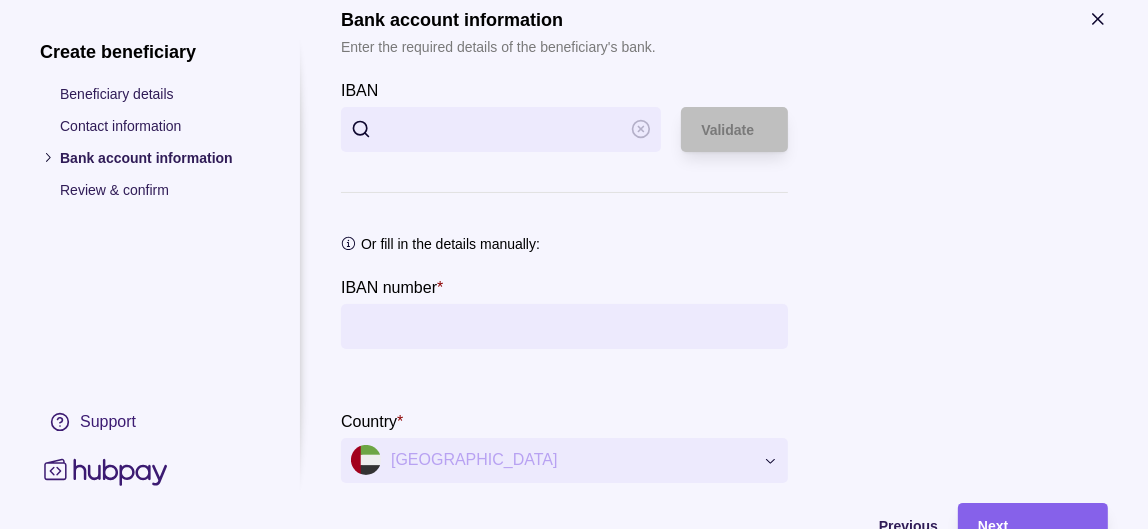click 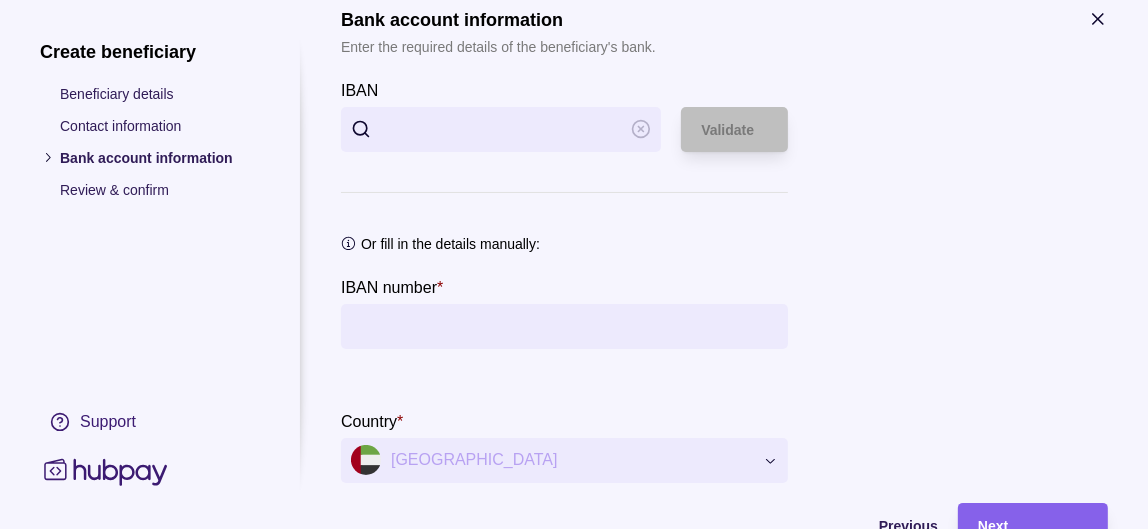 click on "IBAN number  *" at bounding box center (564, 325) 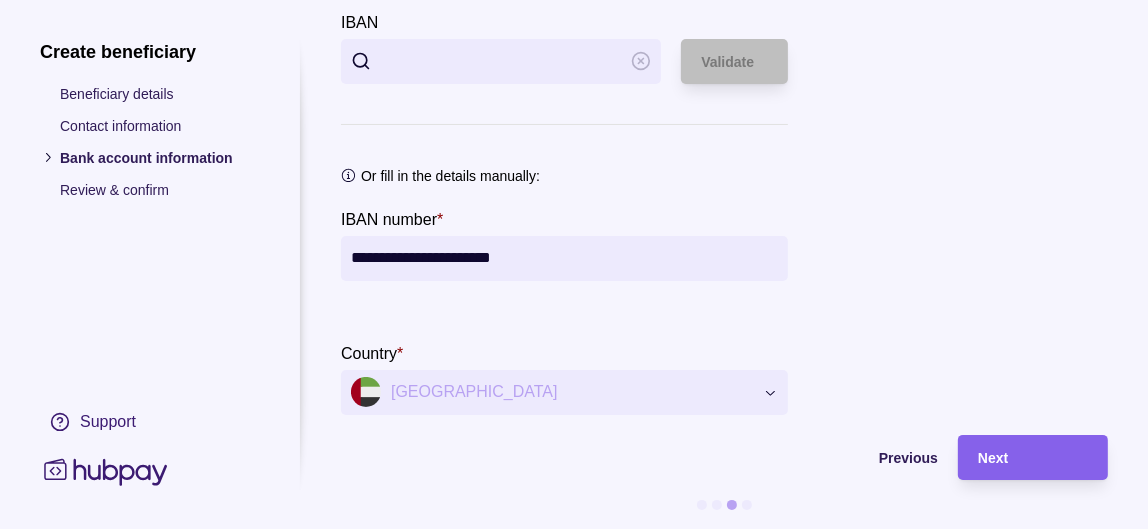scroll, scrollTop: 132, scrollLeft: 0, axis: vertical 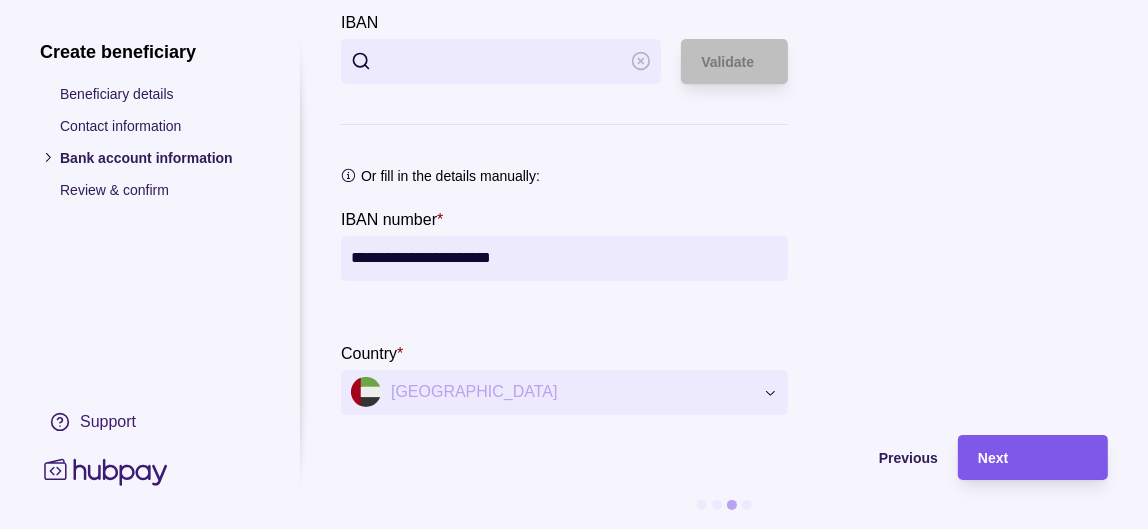 type on "**********" 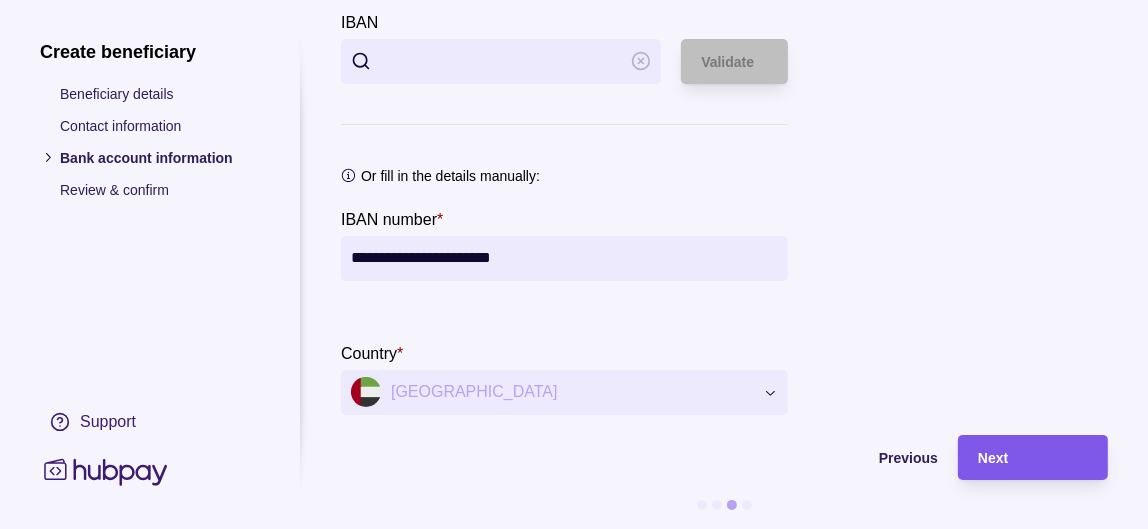 click on "Next" at bounding box center [1033, 457] 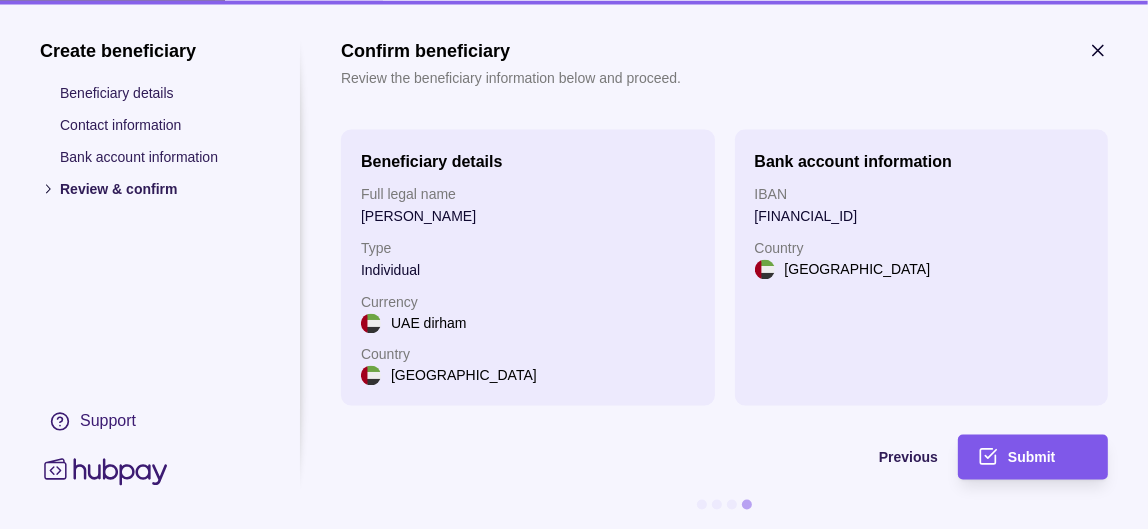 scroll, scrollTop: 0, scrollLeft: 0, axis: both 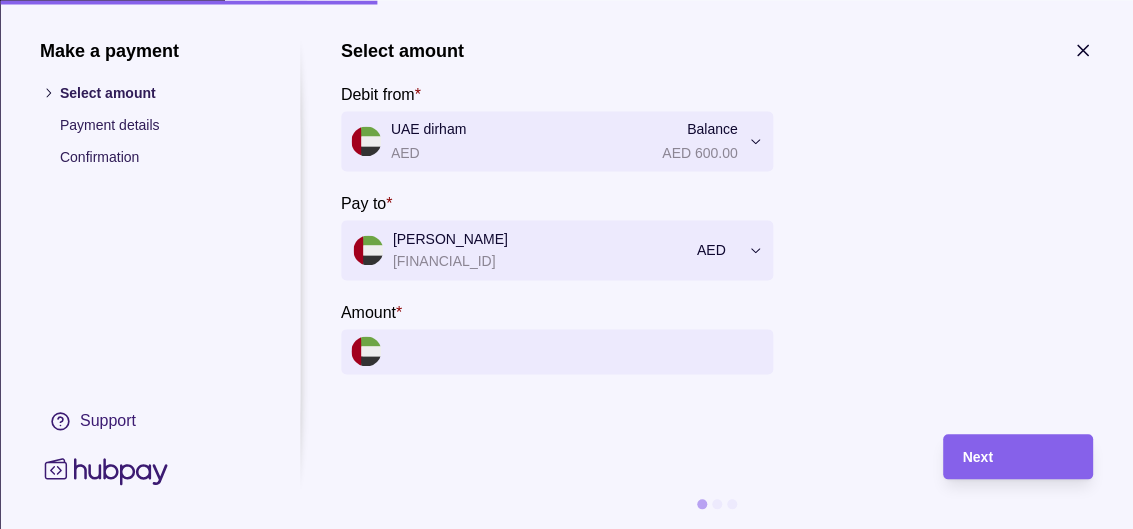 click on "Amount  *" at bounding box center (577, 351) 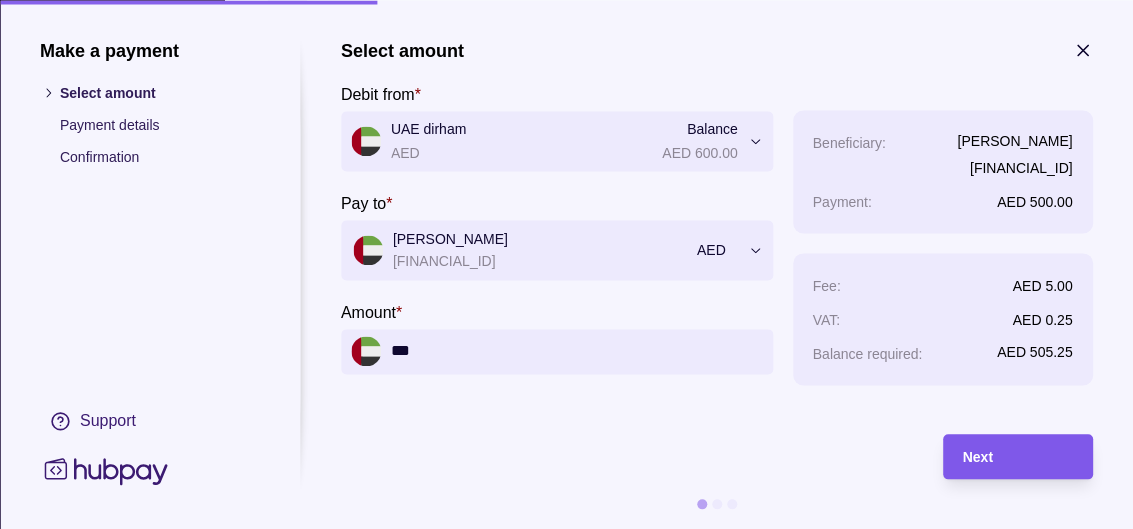 type on "***" 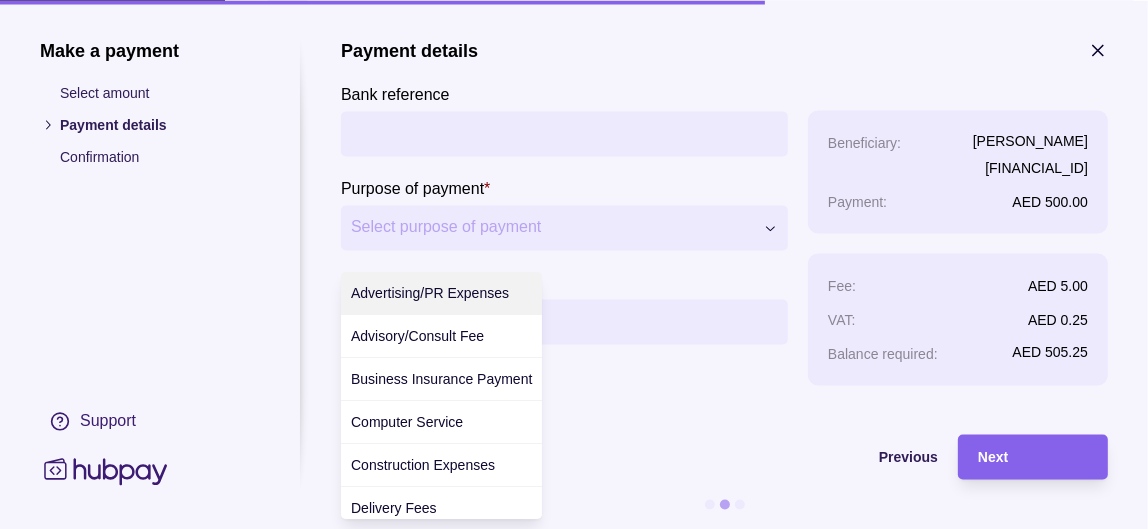 click on "**********" at bounding box center (574, 236) 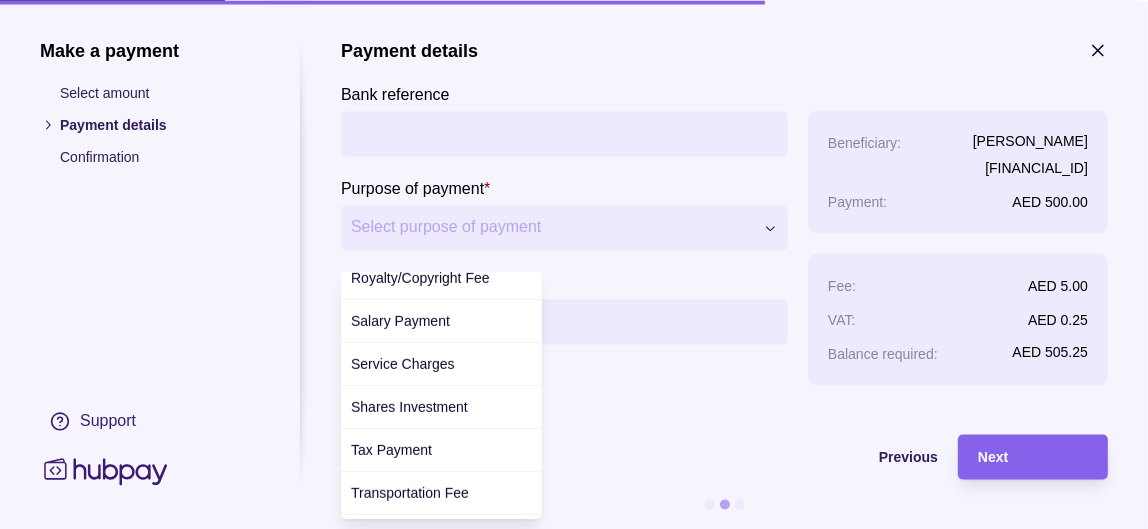 scroll, scrollTop: 953, scrollLeft: 0, axis: vertical 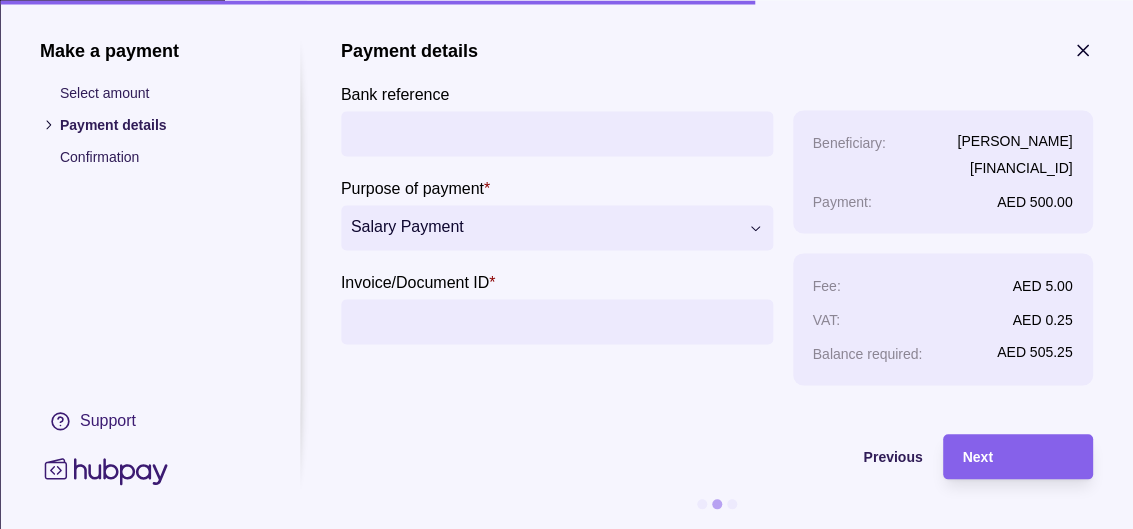 click on "Invoice/Document ID  *" at bounding box center (557, 321) 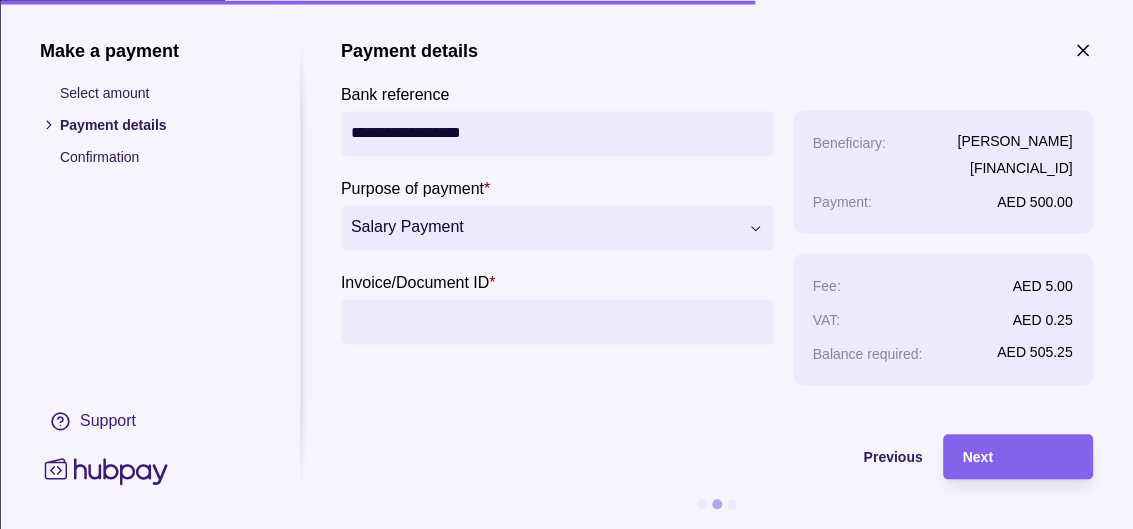 type on "**********" 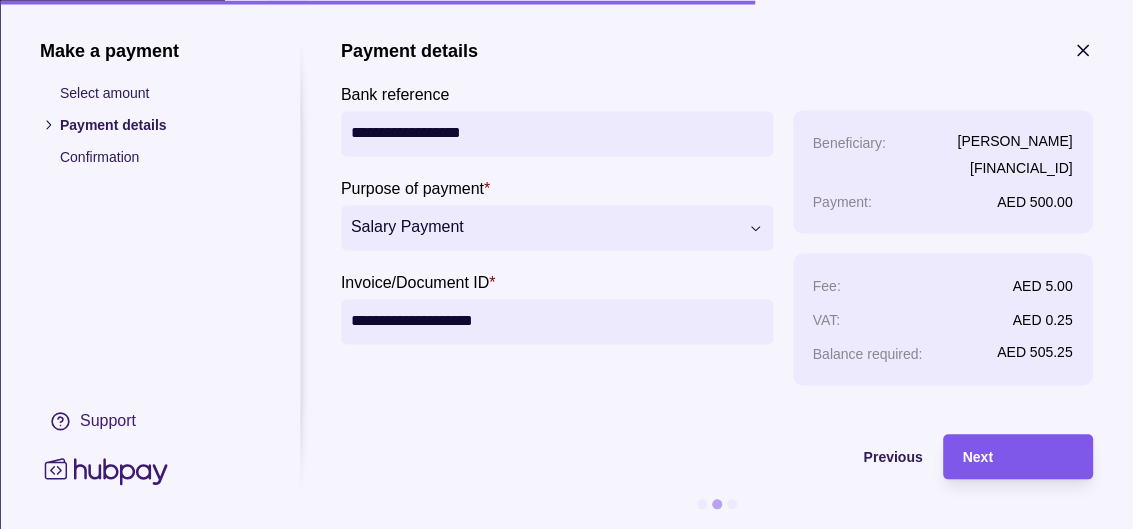 type on "**********" 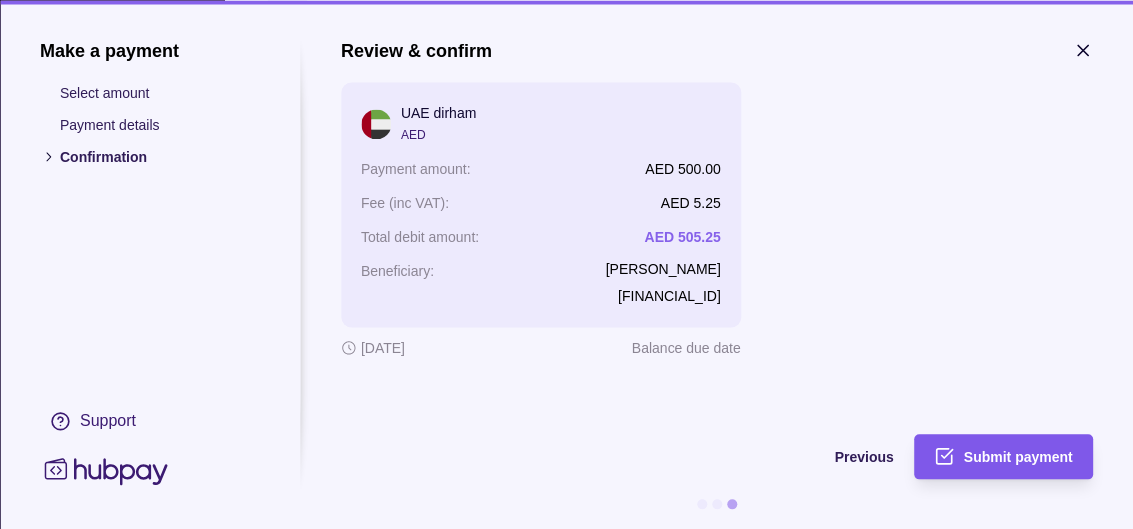 click on "Submit payment" at bounding box center (1018, 458) 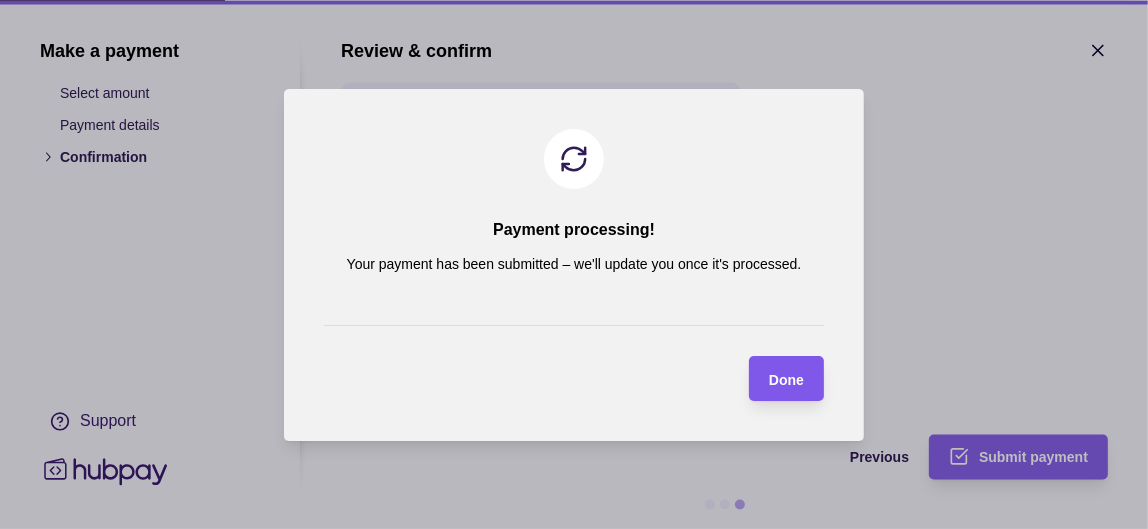 click on "Done" at bounding box center (786, 379) 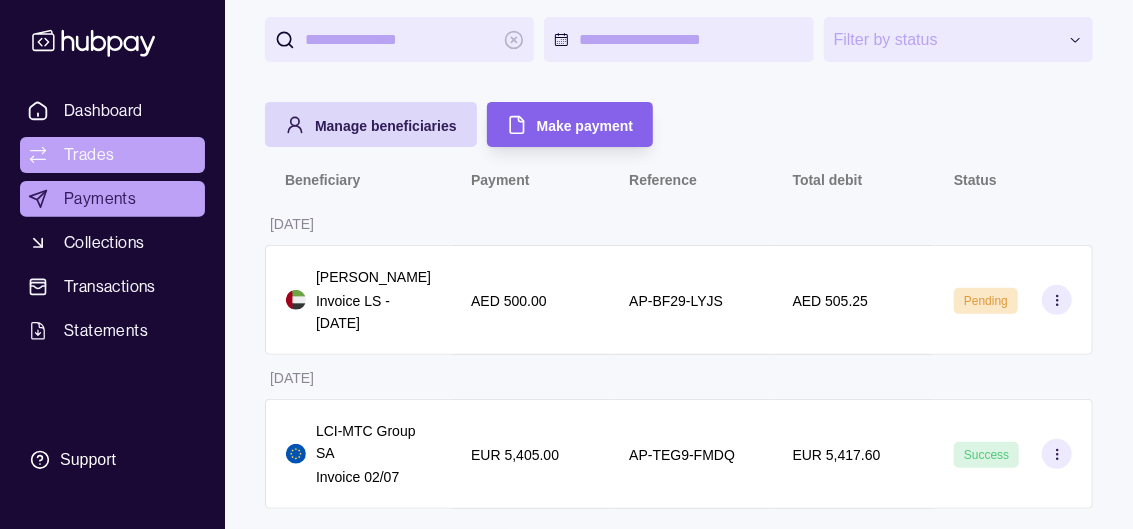 scroll, scrollTop: 0, scrollLeft: 0, axis: both 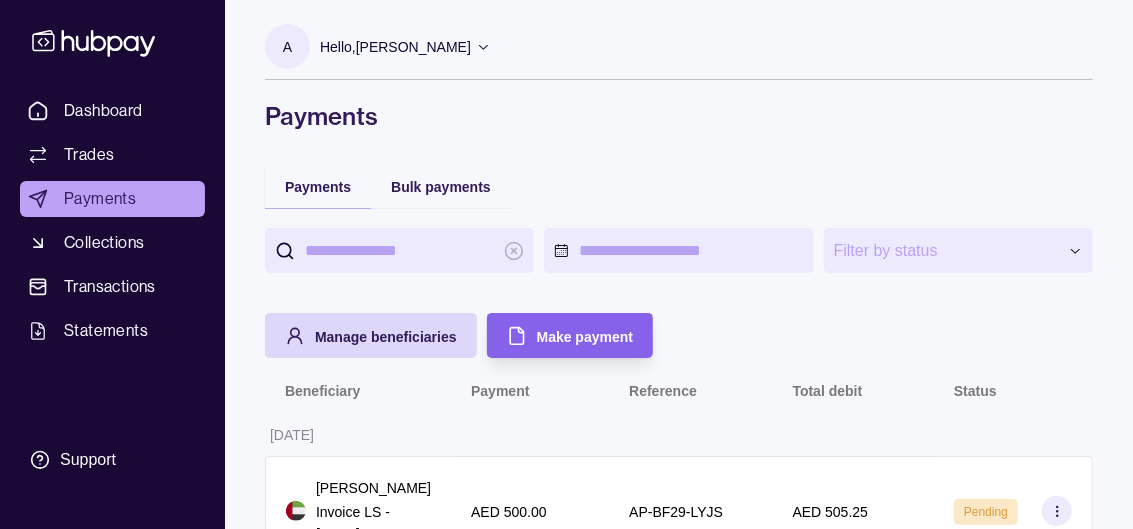 click on "Hello,  [PERSON_NAME]" at bounding box center (405, 47) 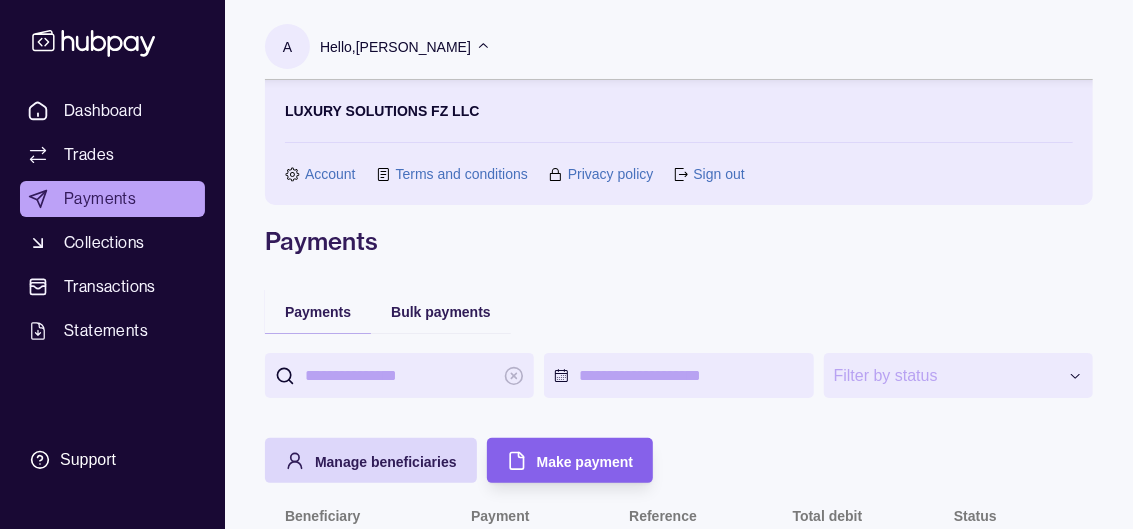 click on "Sign out" at bounding box center (718, 174) 